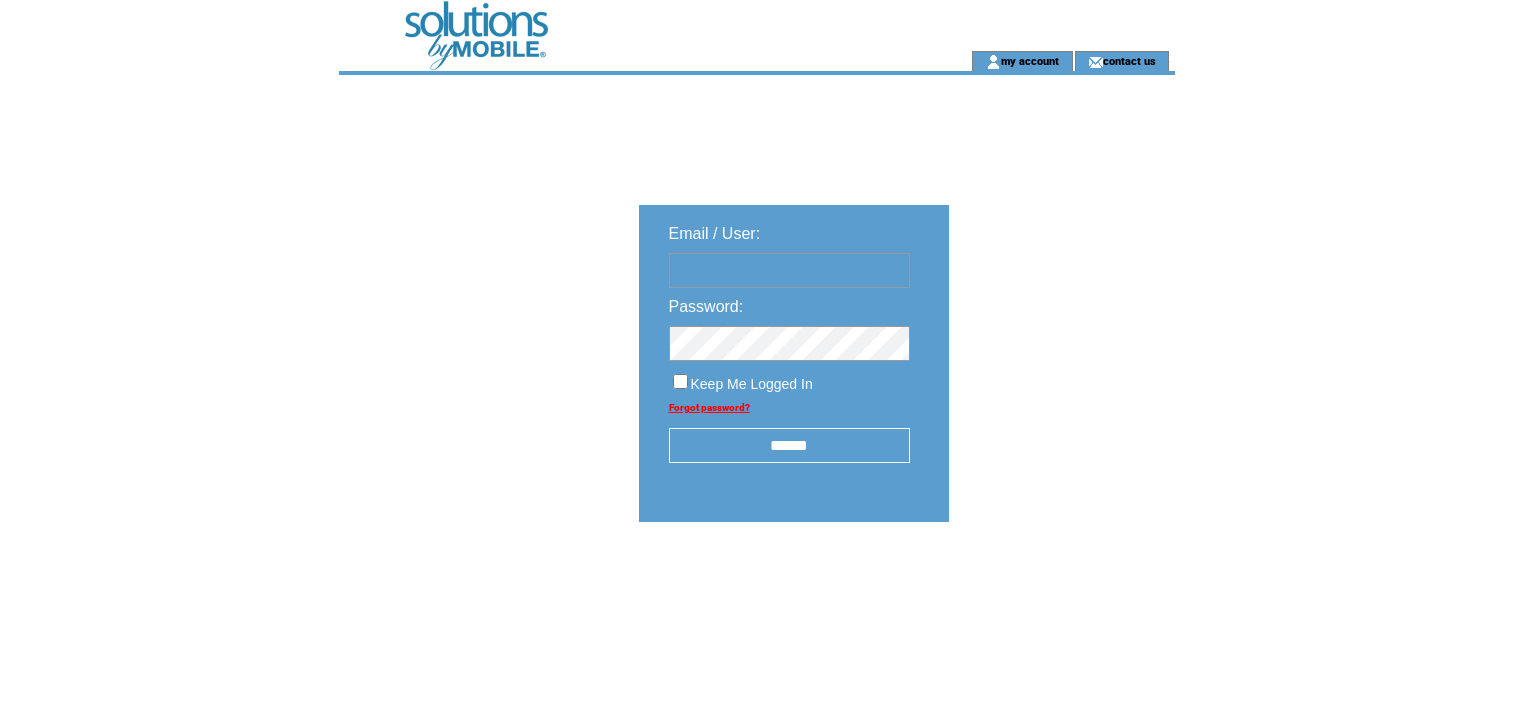 scroll, scrollTop: 0, scrollLeft: 0, axis: both 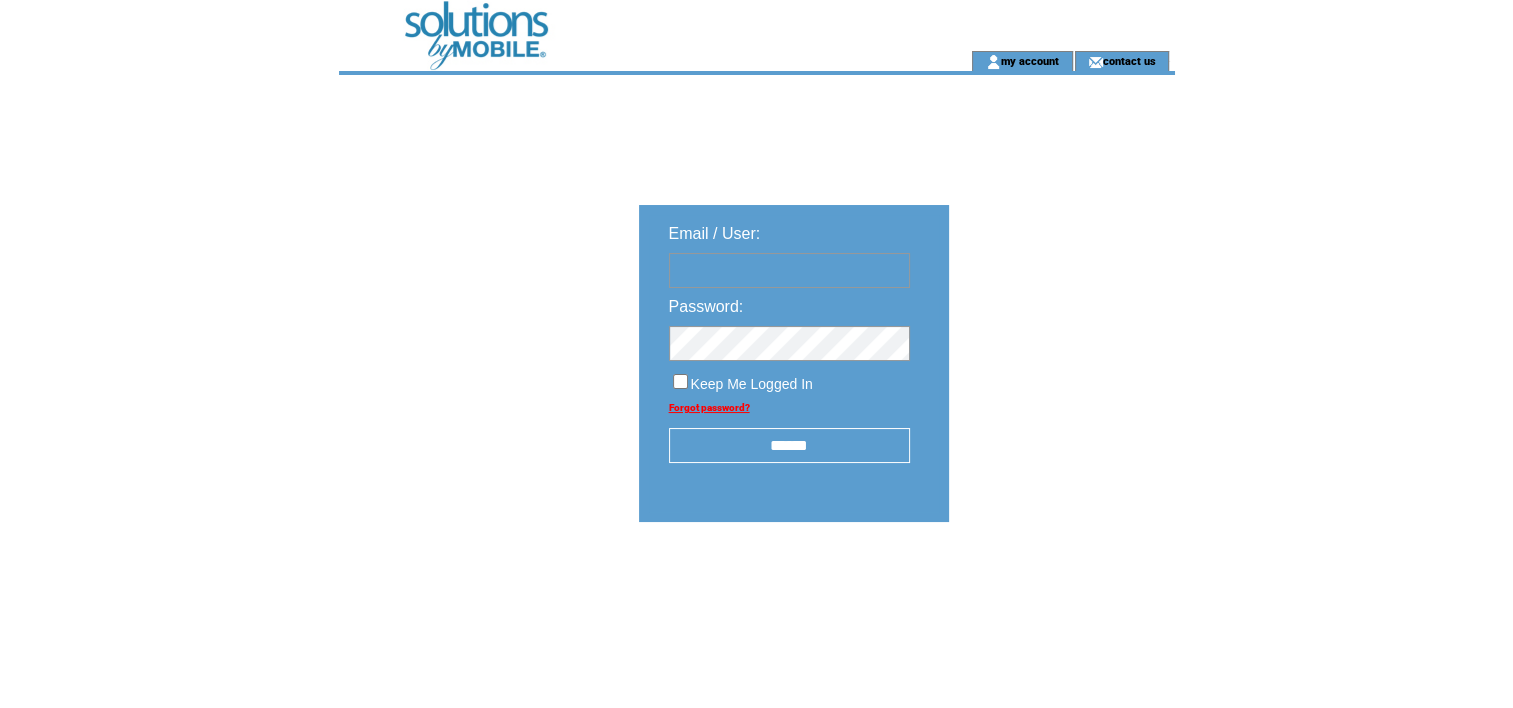 type on "**********" 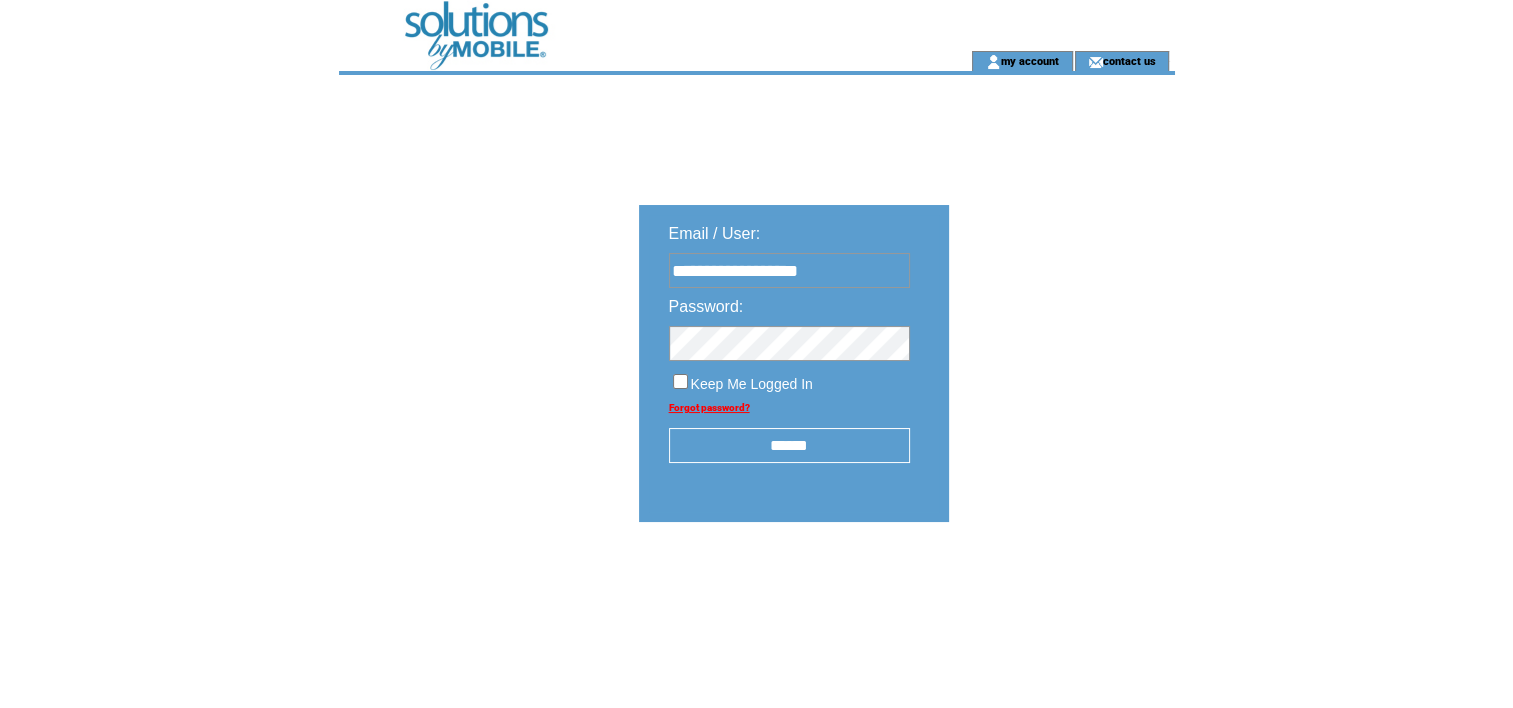 click on "******" at bounding box center (789, 445) 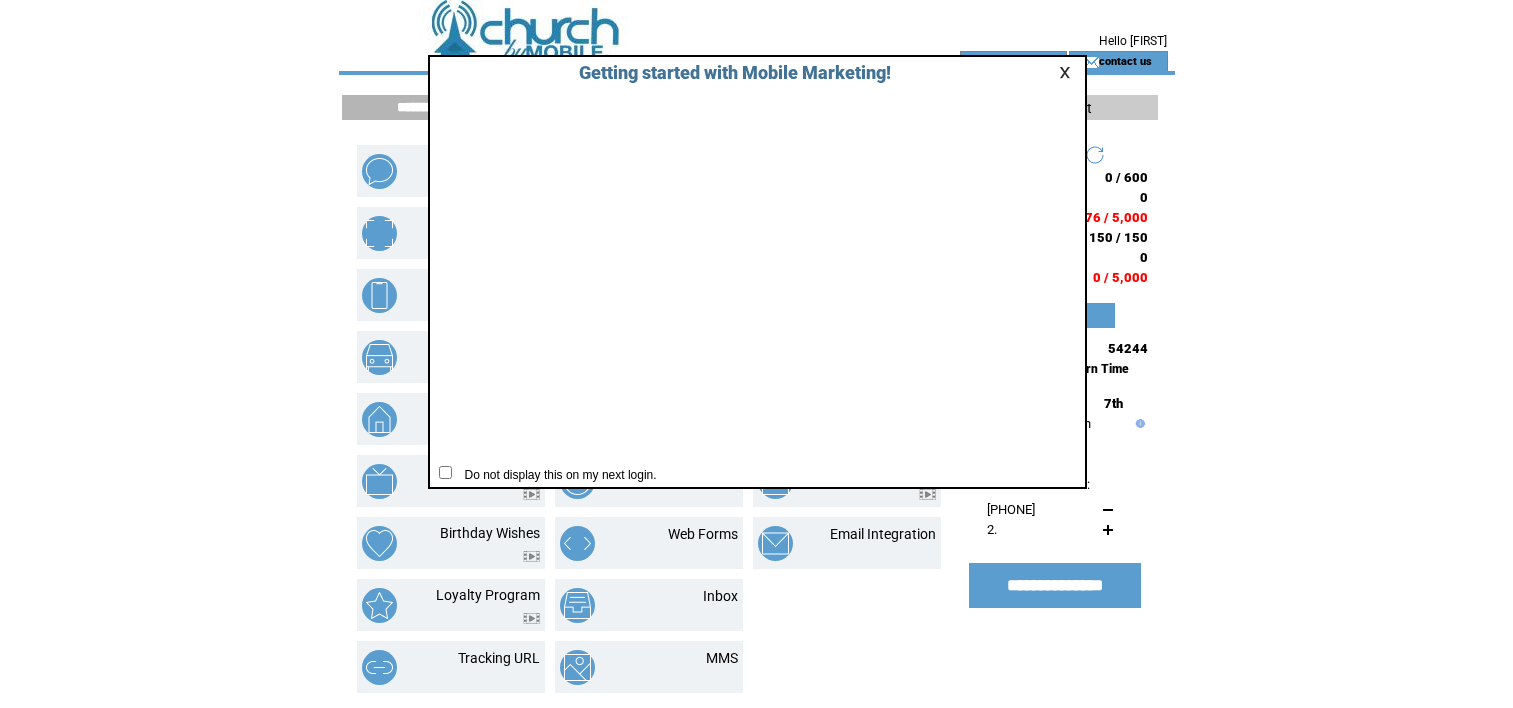 scroll, scrollTop: 0, scrollLeft: 0, axis: both 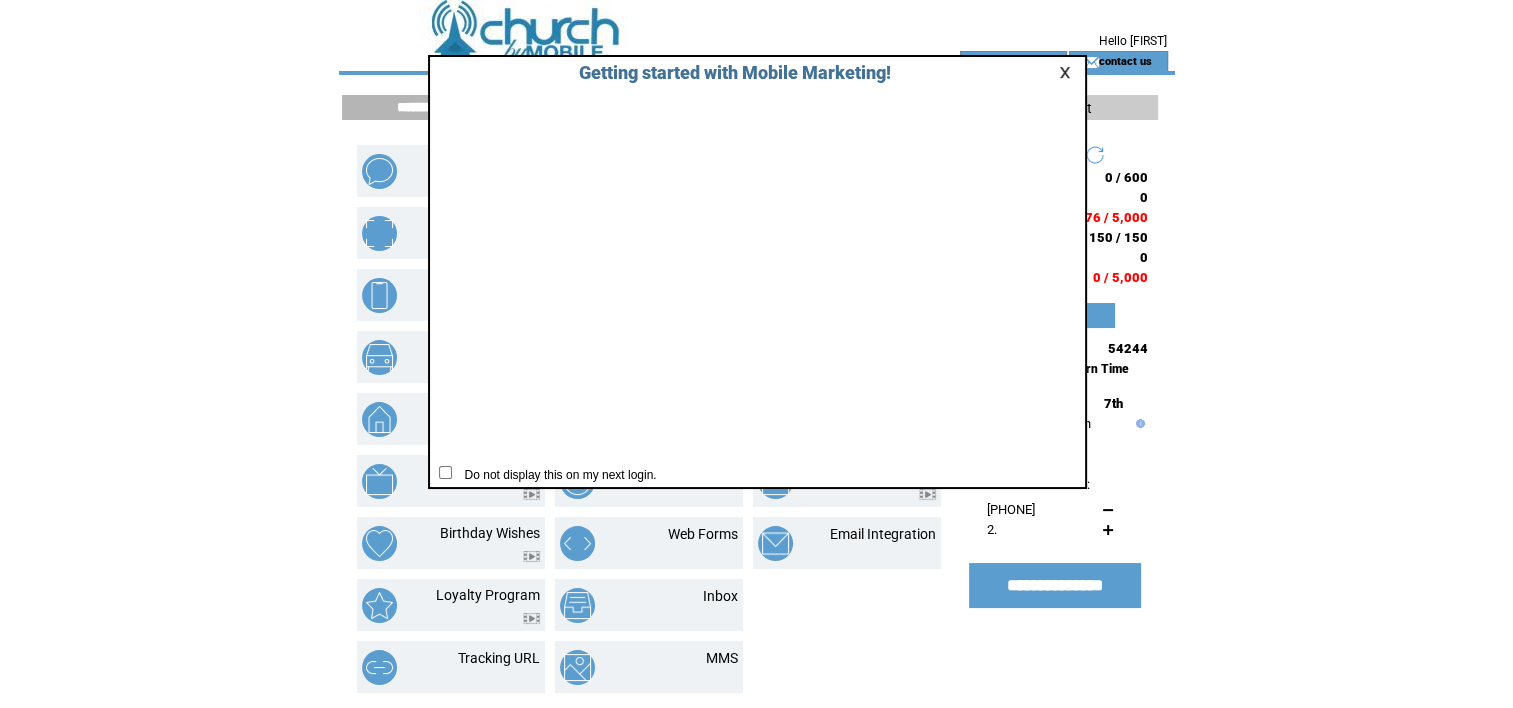 click at bounding box center (1068, 72) 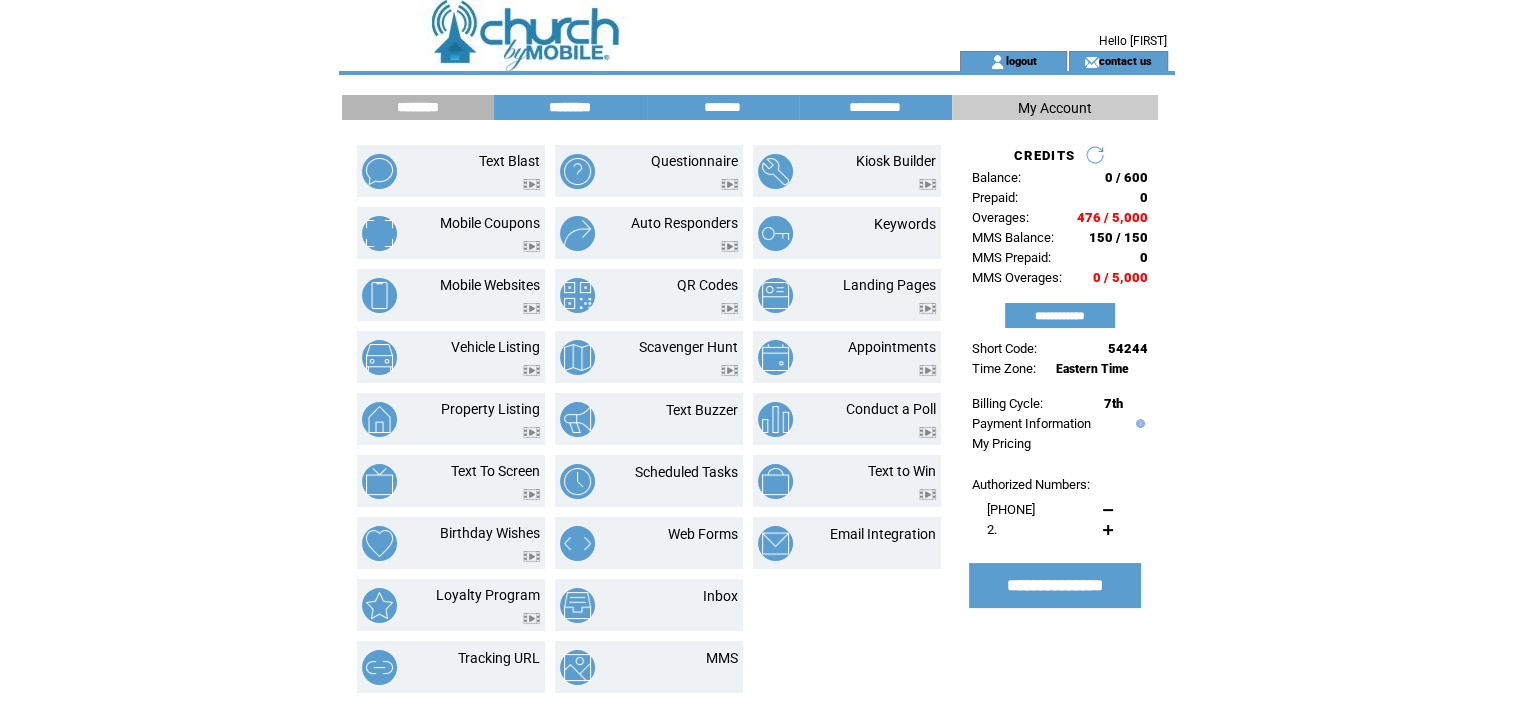click on "********" at bounding box center [570, 107] 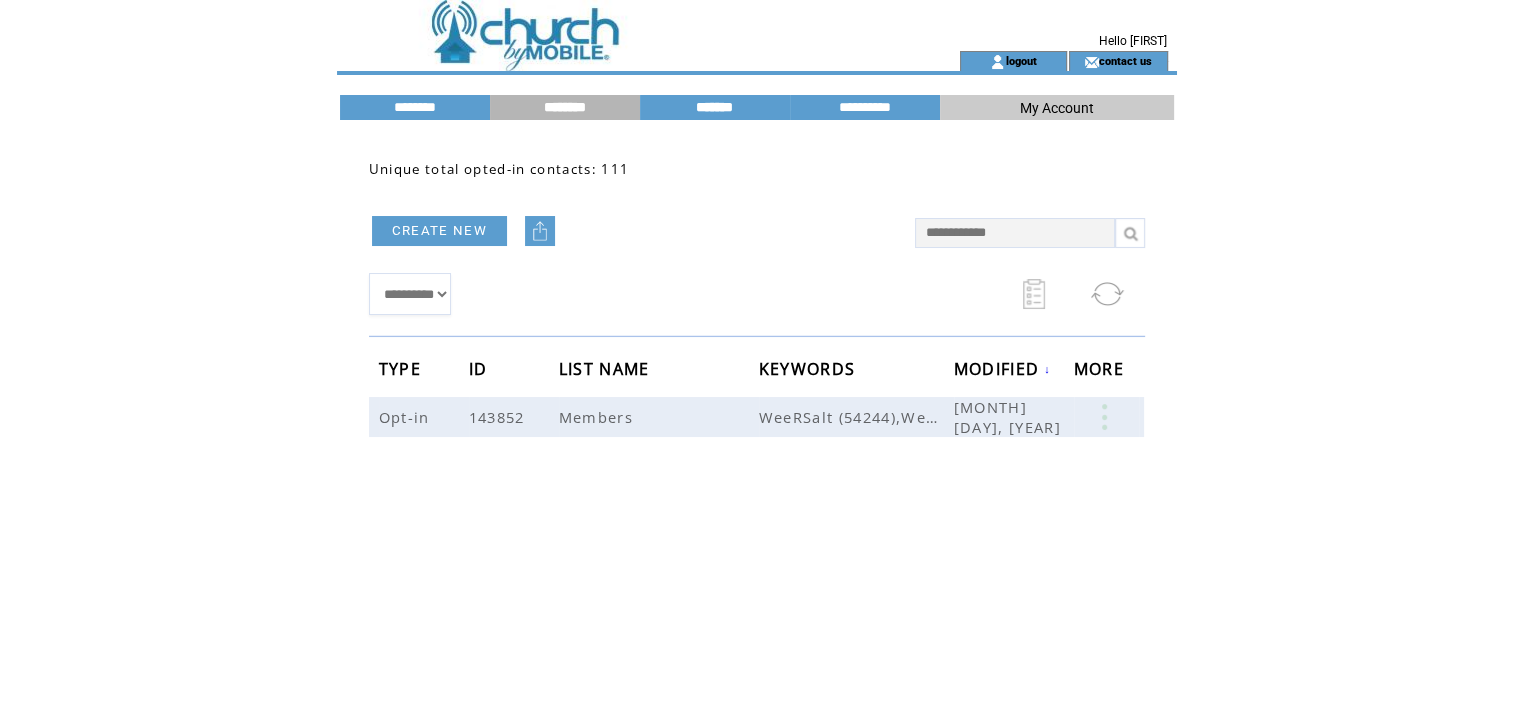 click on "*******" at bounding box center (715, 107) 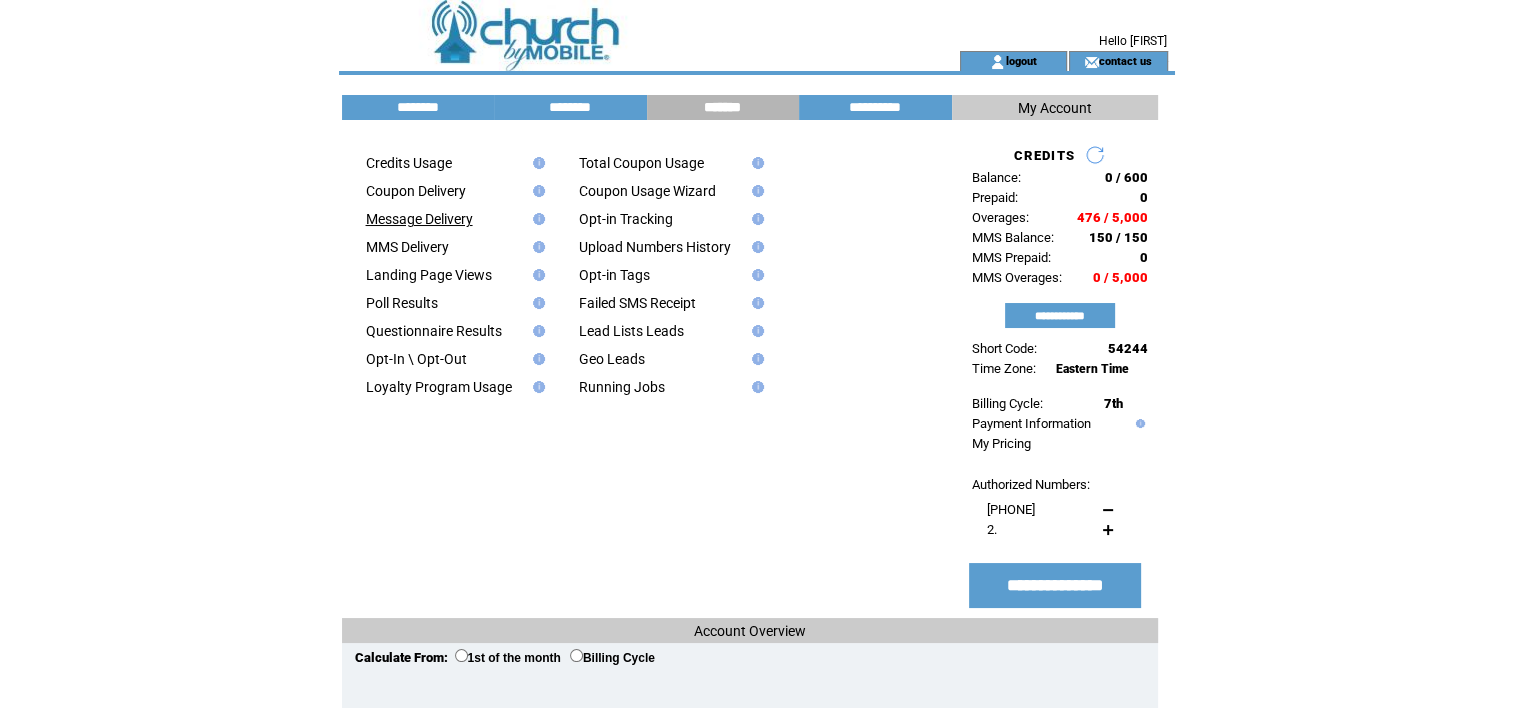 click on "Message Delivery" at bounding box center (419, 219) 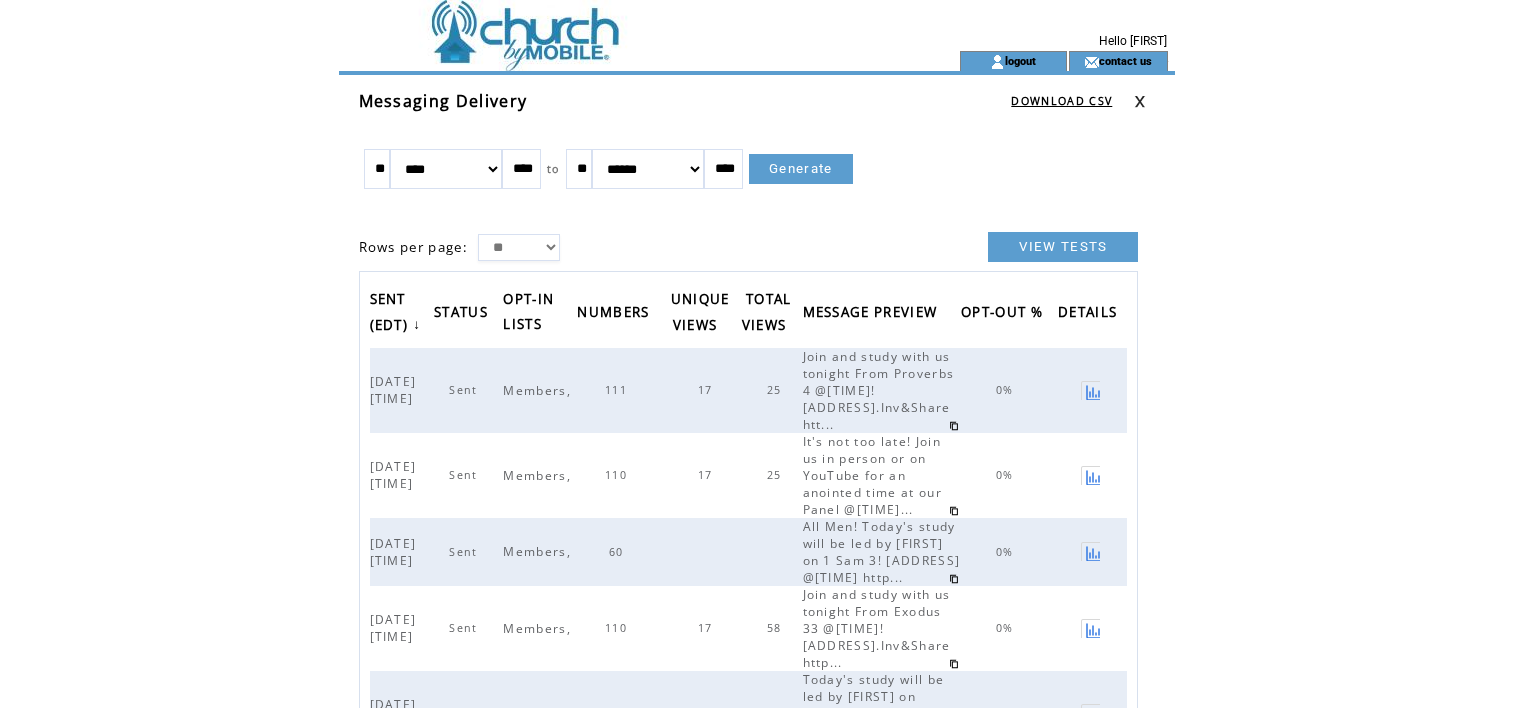 scroll, scrollTop: 0, scrollLeft: 0, axis: both 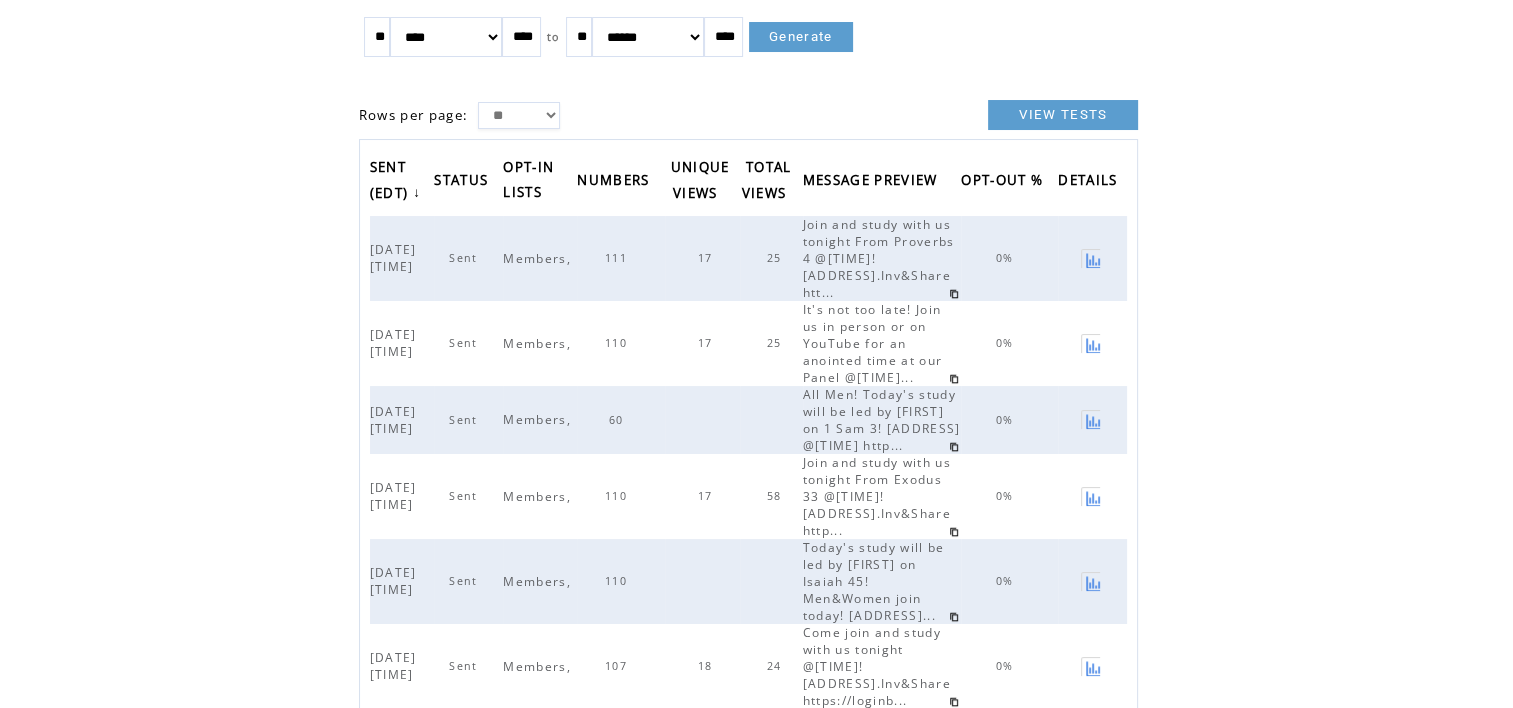 click at bounding box center [954, 447] 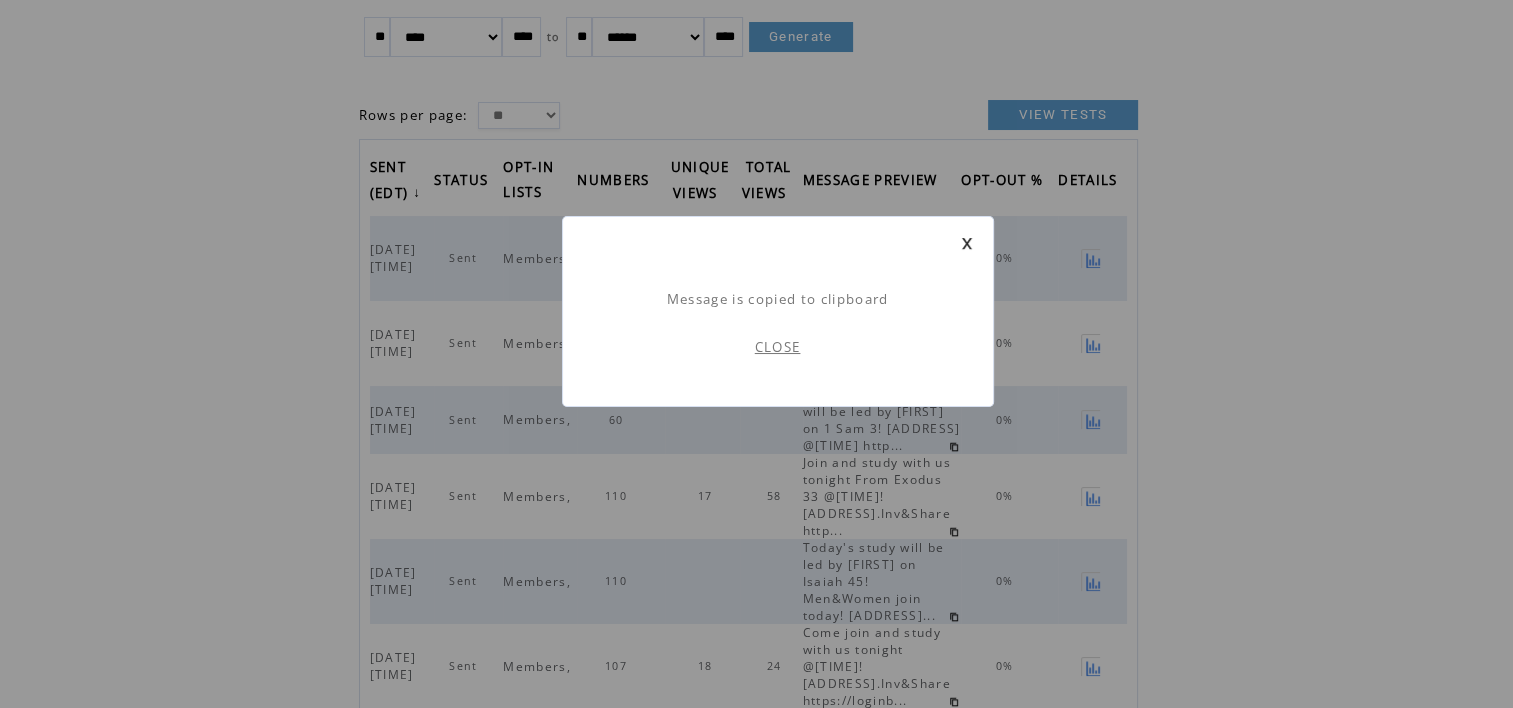 scroll, scrollTop: 0, scrollLeft: 0, axis: both 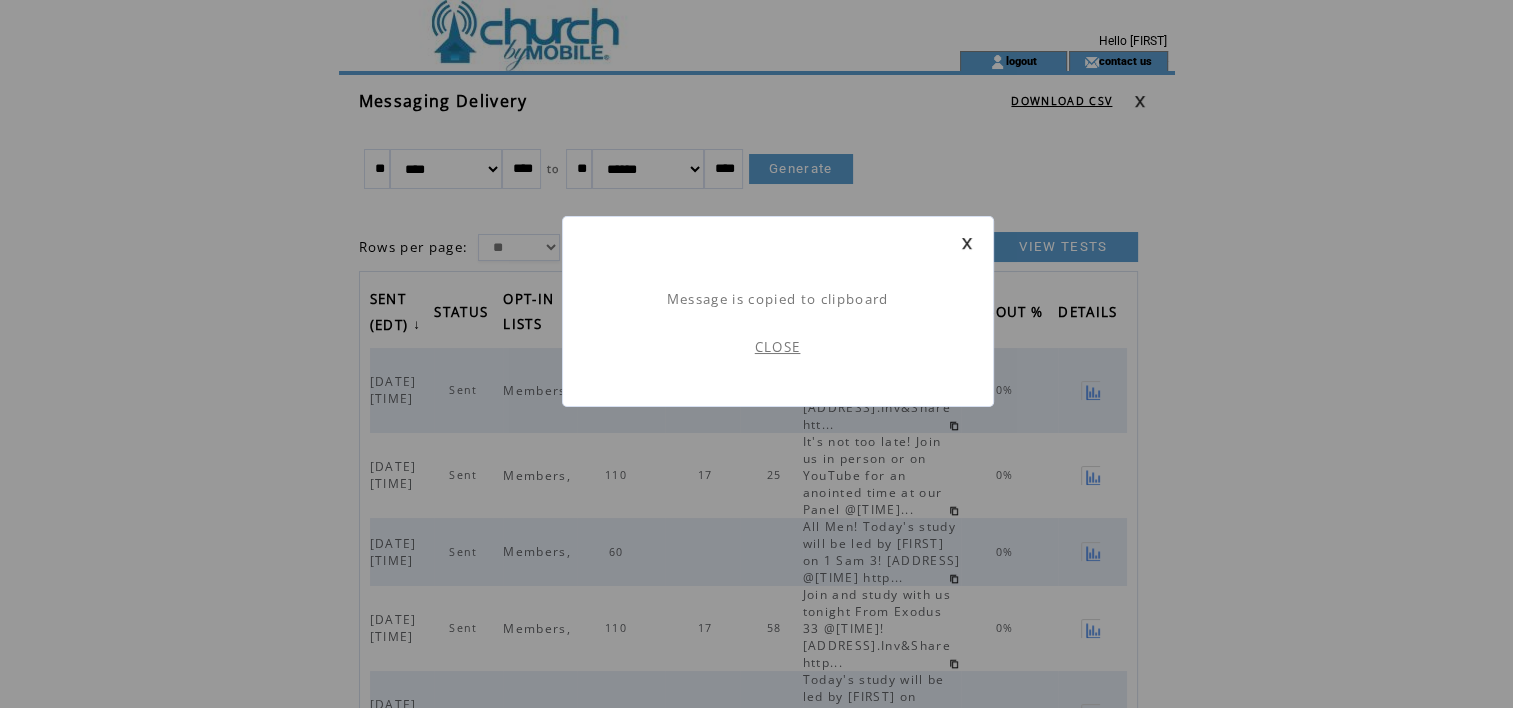 click on "CLOSE" at bounding box center (778, 347) 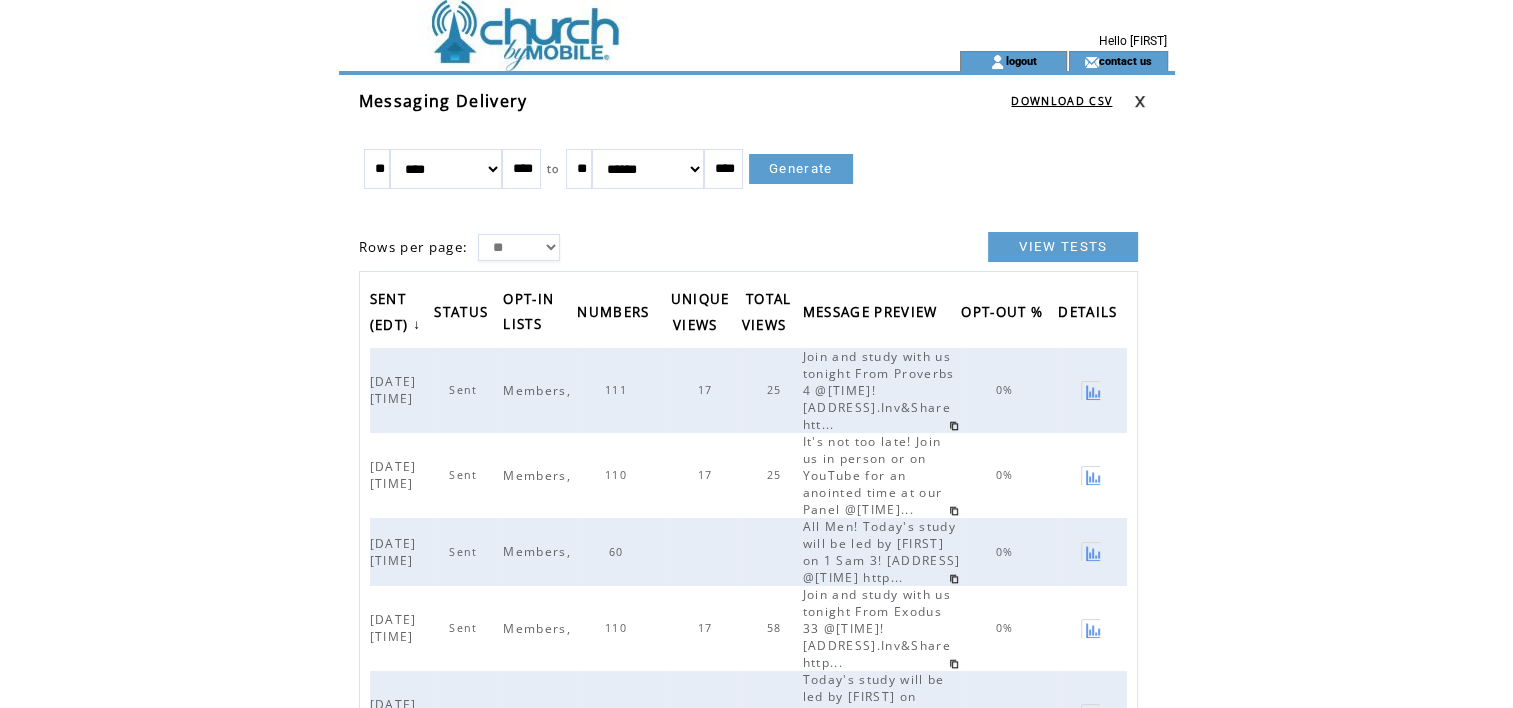 click at bounding box center (1154, 101) 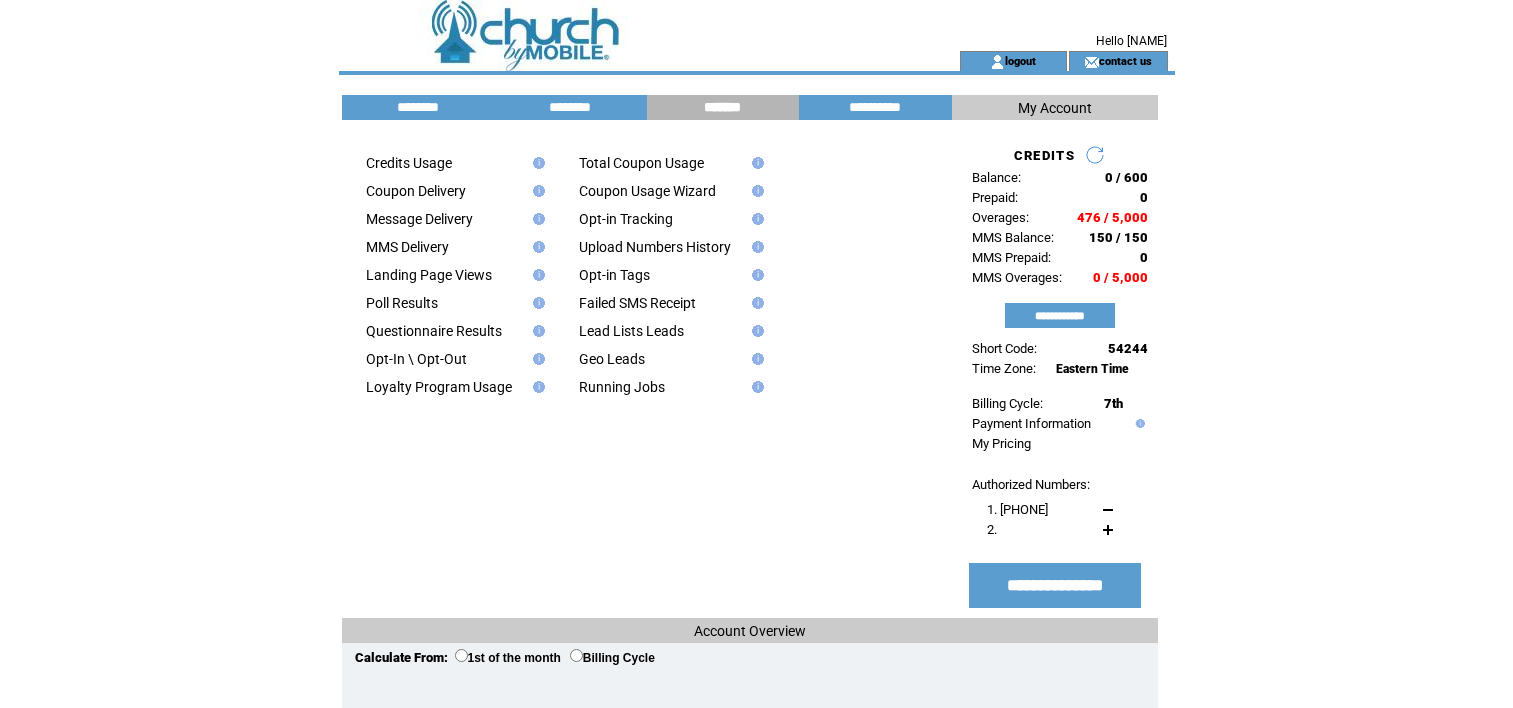 scroll, scrollTop: 0, scrollLeft: 0, axis: both 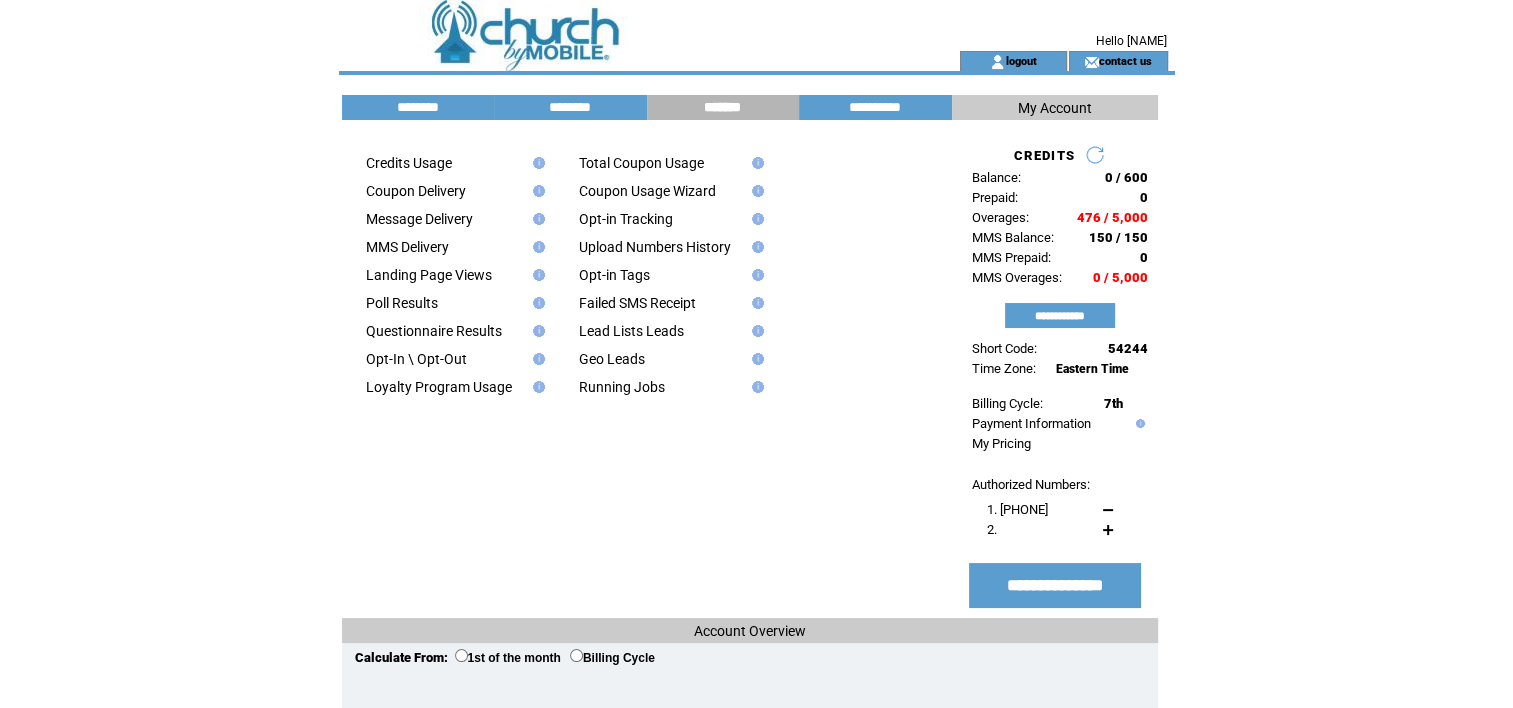 click on "********" at bounding box center (418, 107) 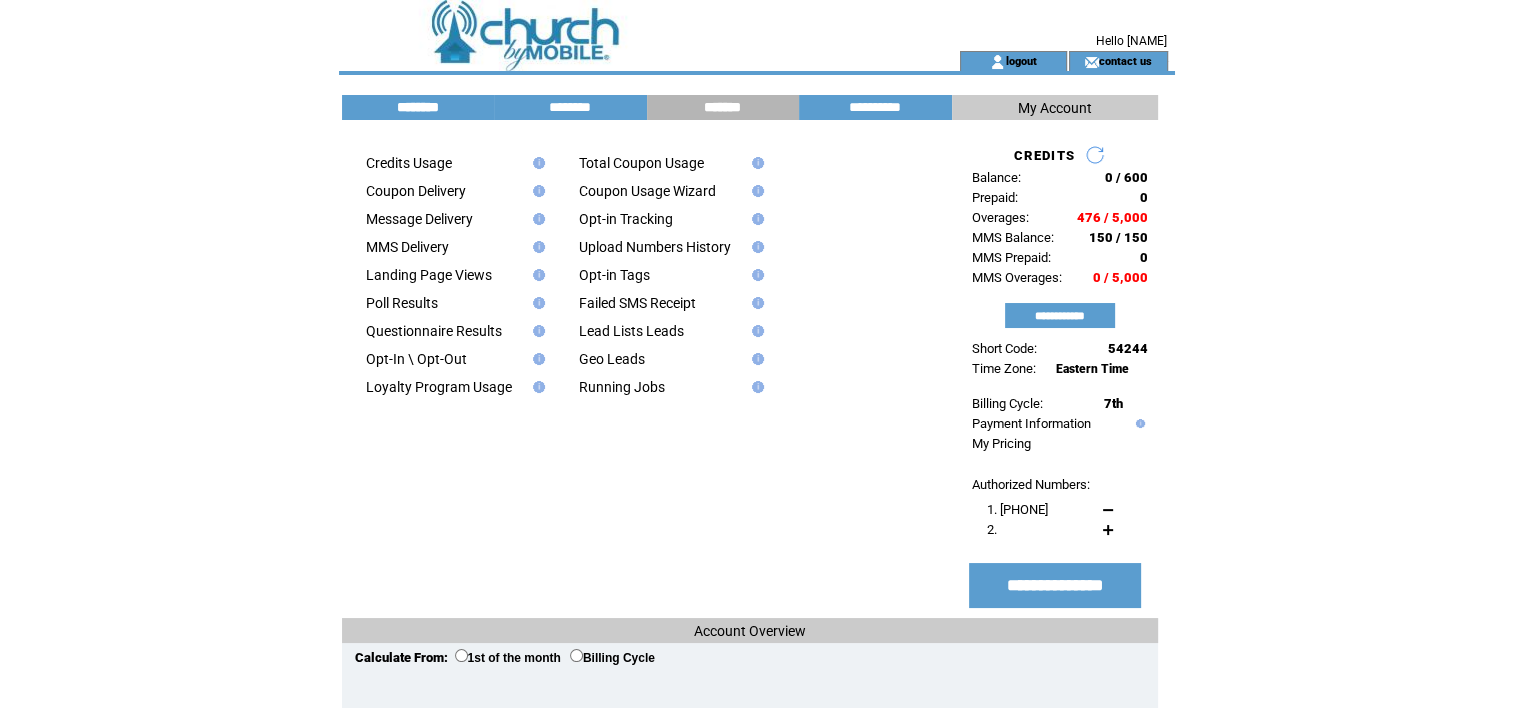 click on "********" at bounding box center (418, 107) 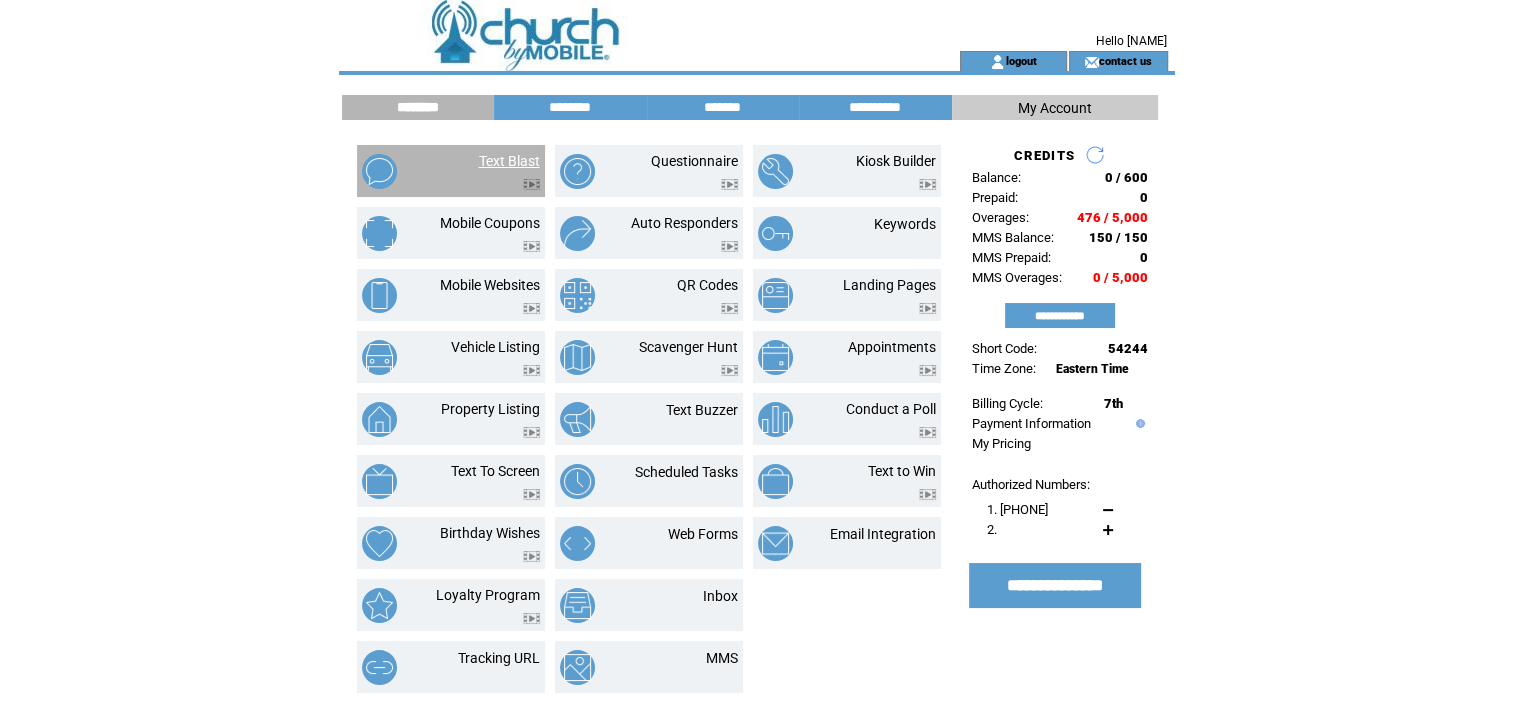 click on "Text Blast" at bounding box center (509, 161) 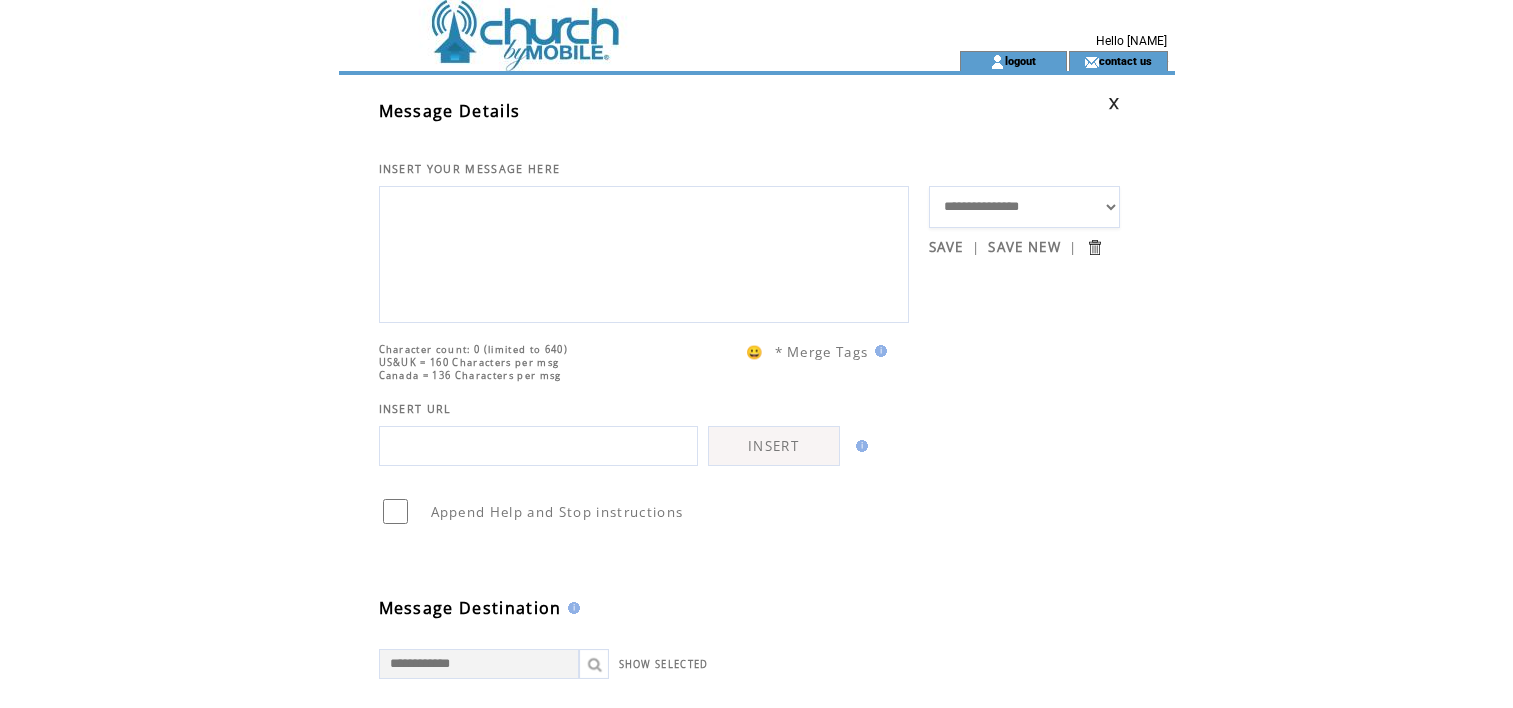 scroll, scrollTop: 0, scrollLeft: 0, axis: both 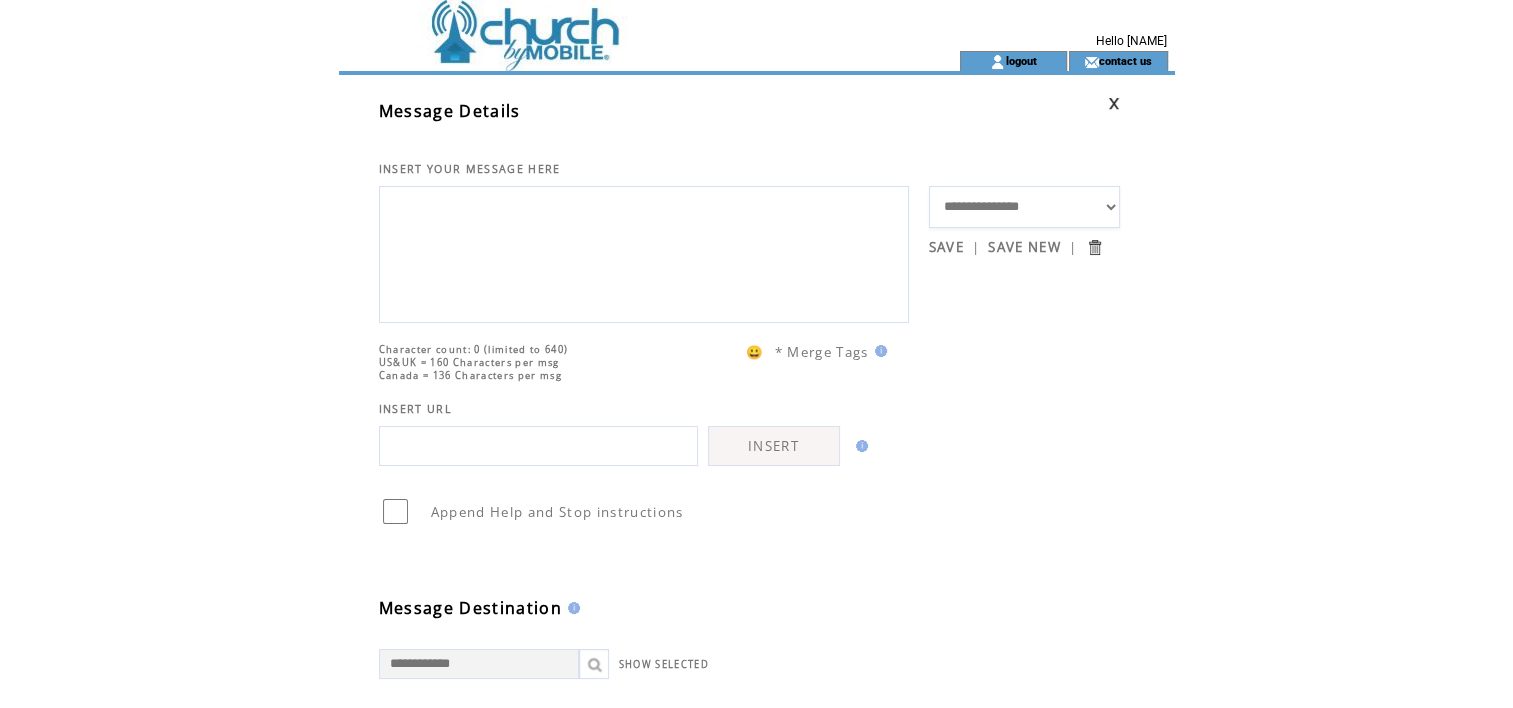 click at bounding box center [644, 252] 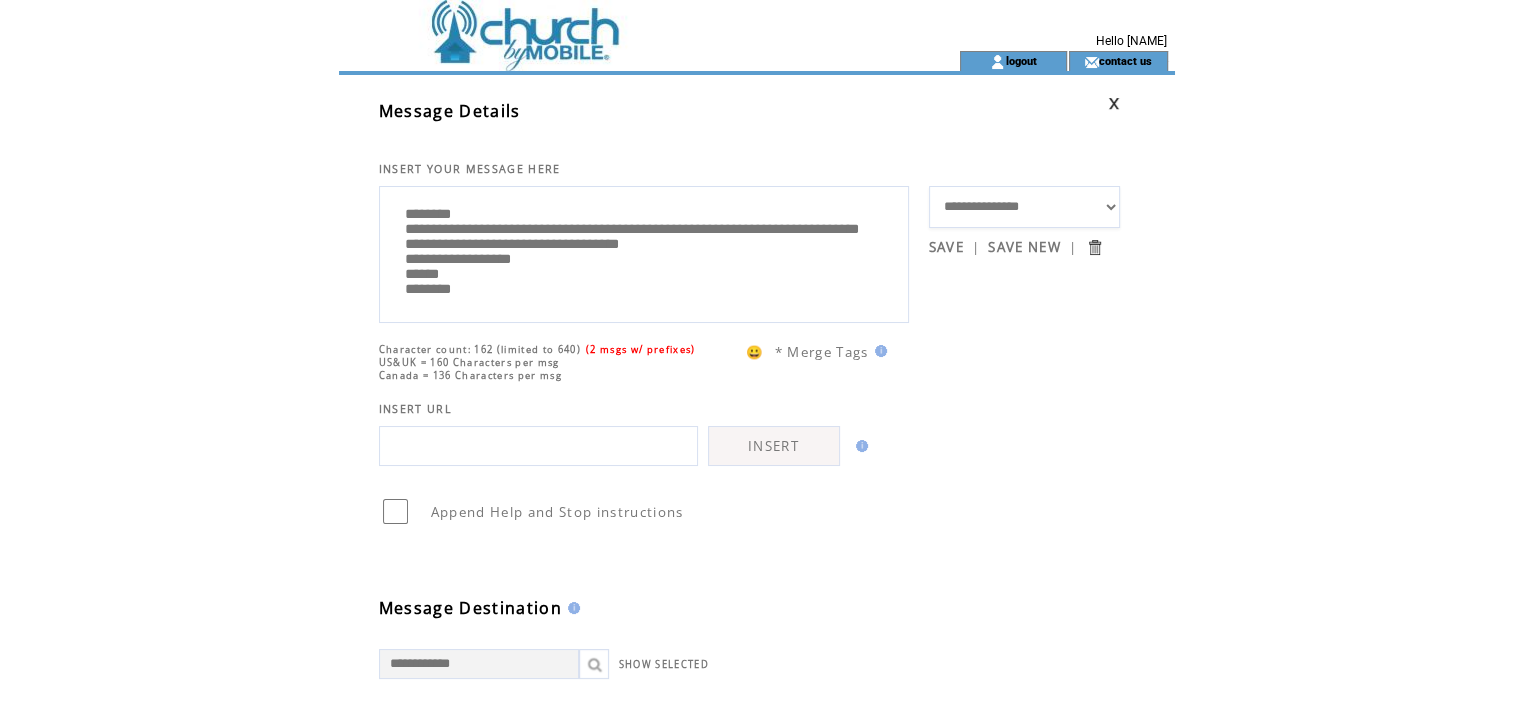 scroll, scrollTop: 5, scrollLeft: 0, axis: vertical 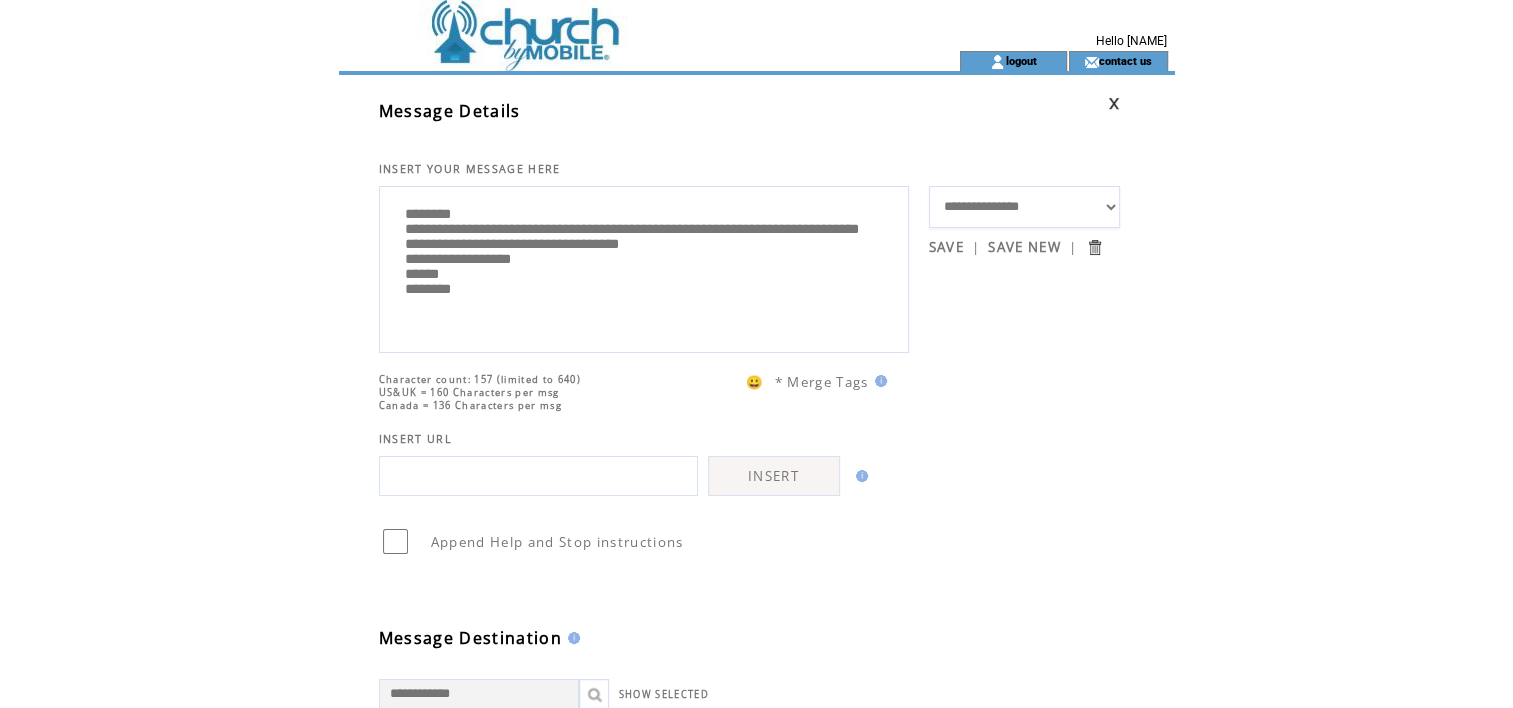 click on "**********" at bounding box center (644, 267) 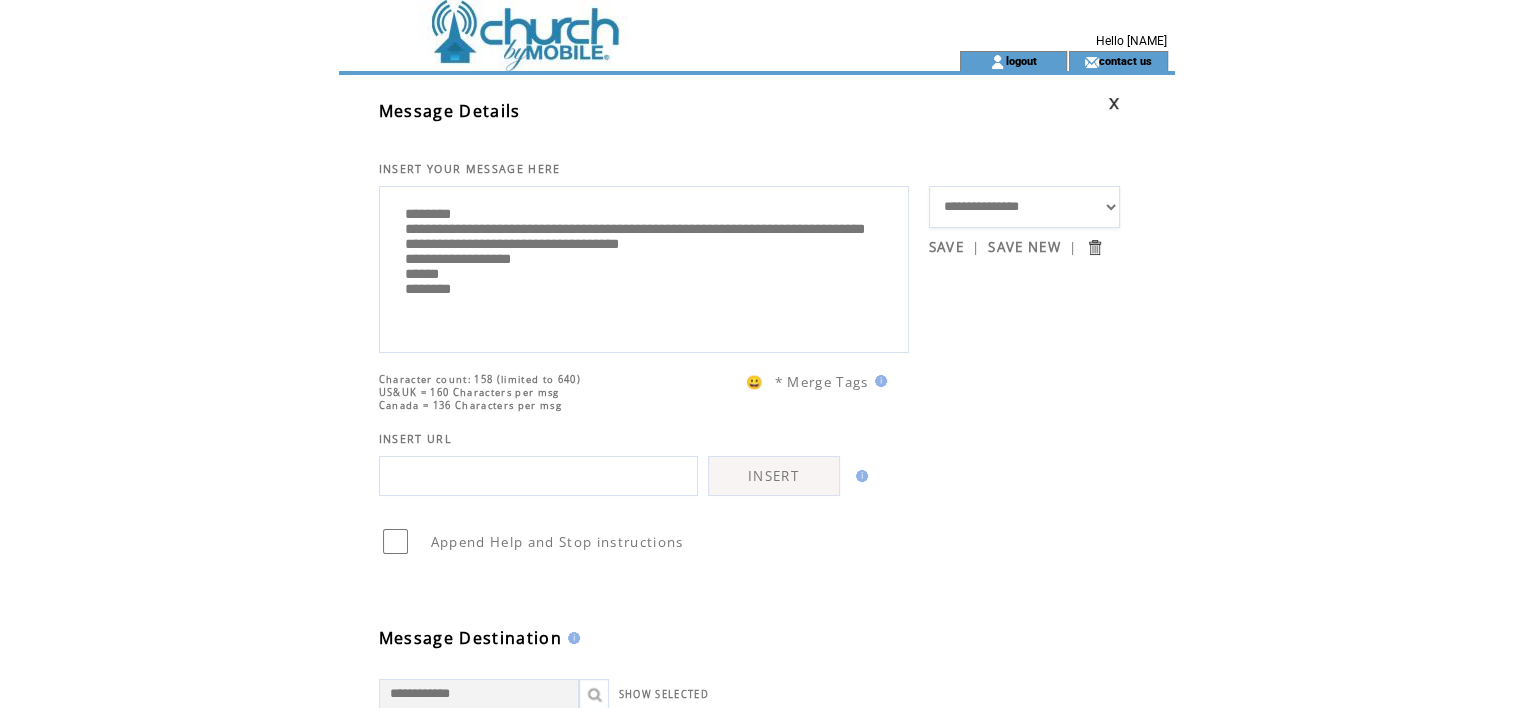click on "**********" at bounding box center [644, 267] 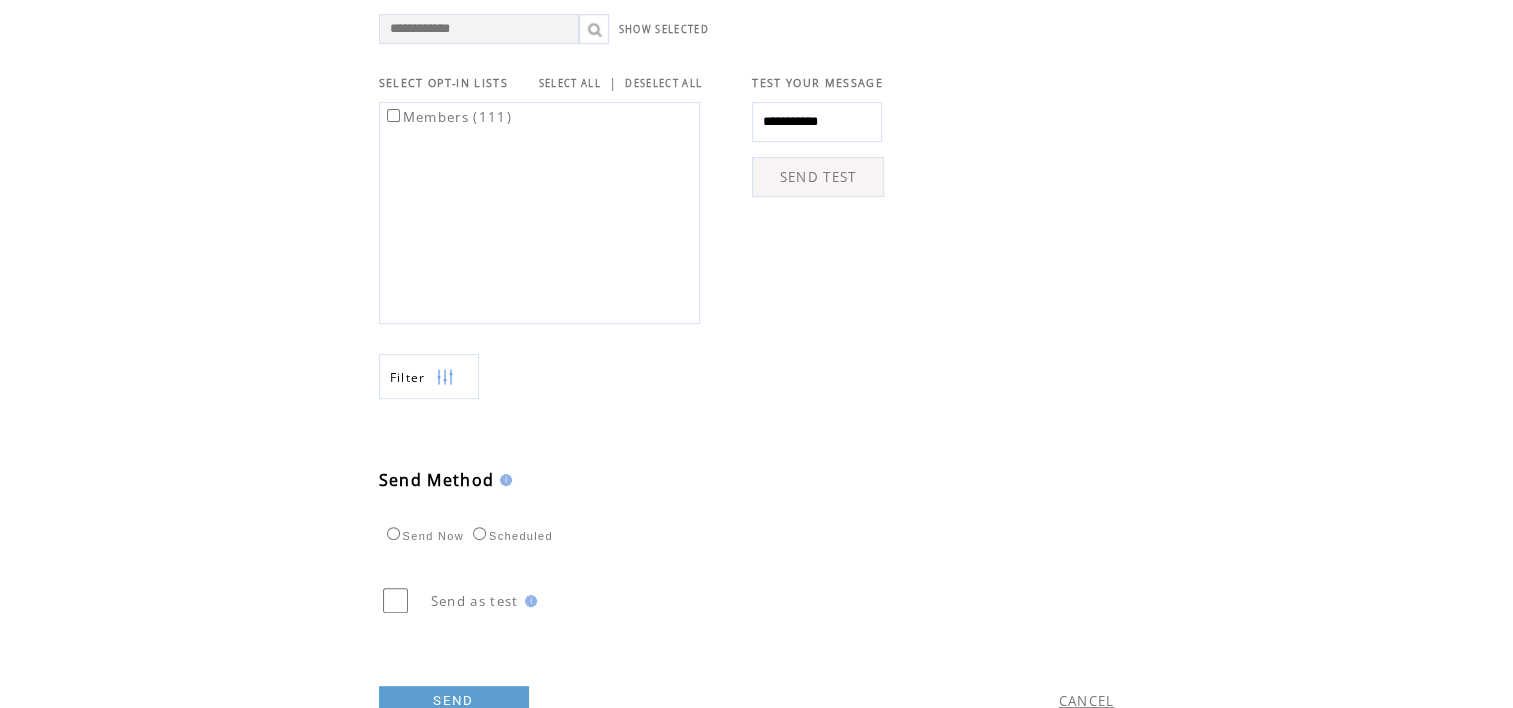 scroll, scrollTop: 722, scrollLeft: 0, axis: vertical 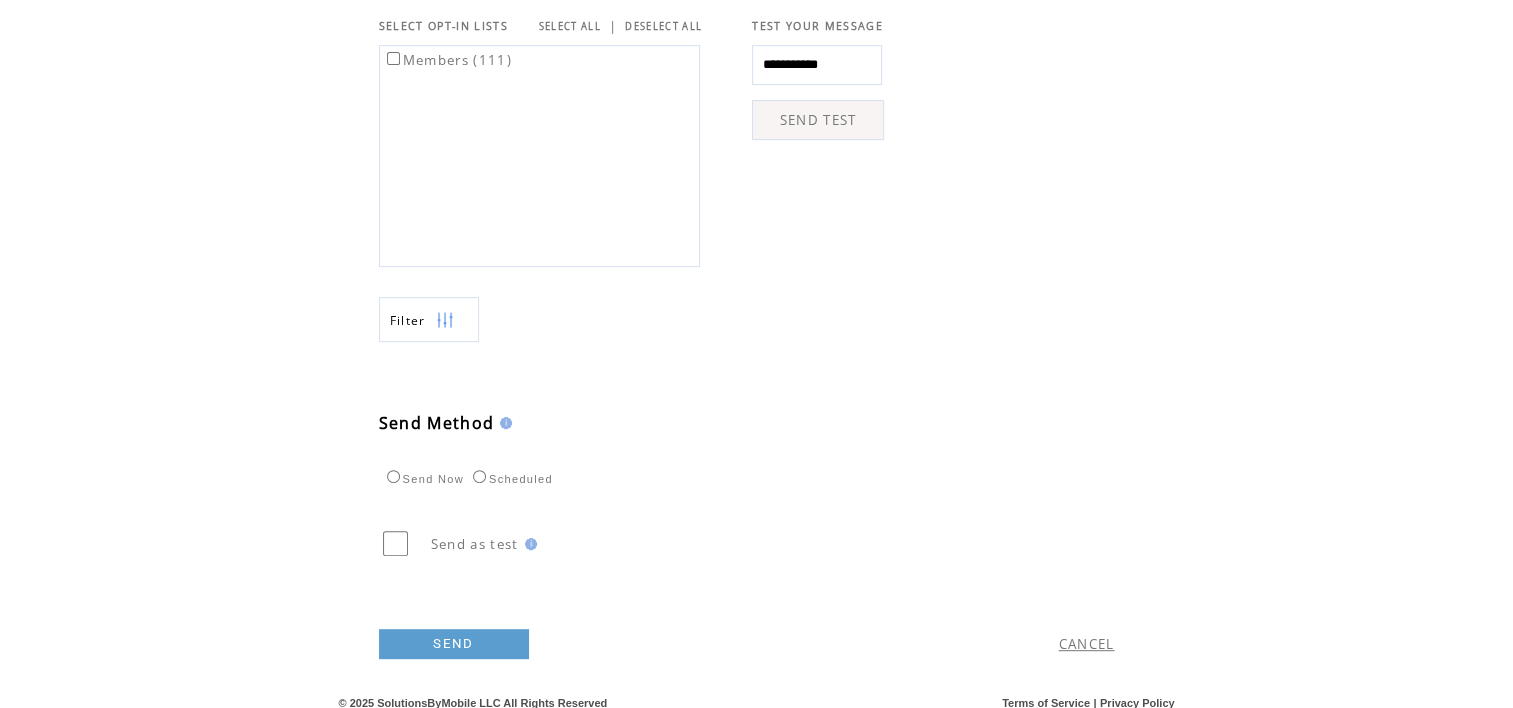 type on "**********" 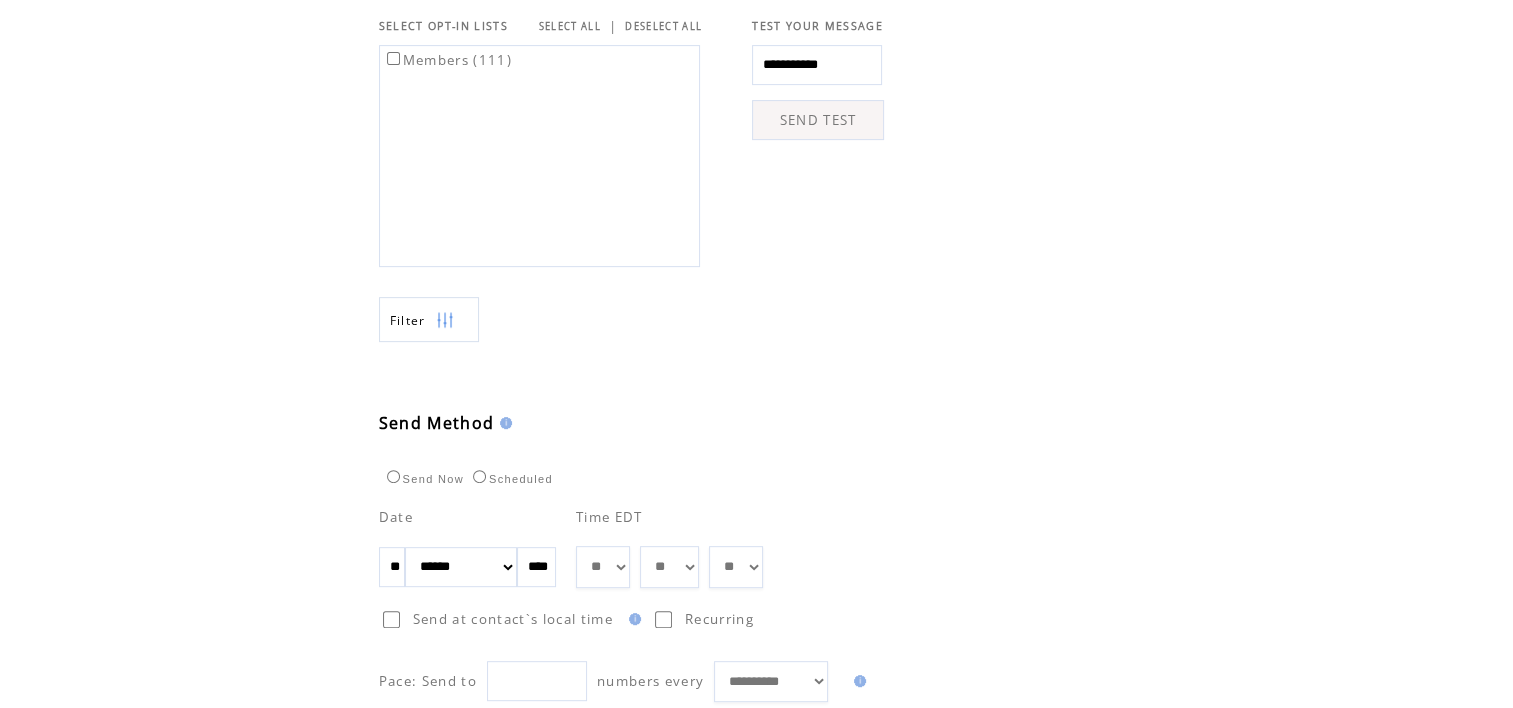 click on "** 	 ** 	 ** 	 ** 	 ** 	 ** 	 ** 	 ** 	 ** 	 ** 	 ** 	 ** 	 **" at bounding box center (603, 567) 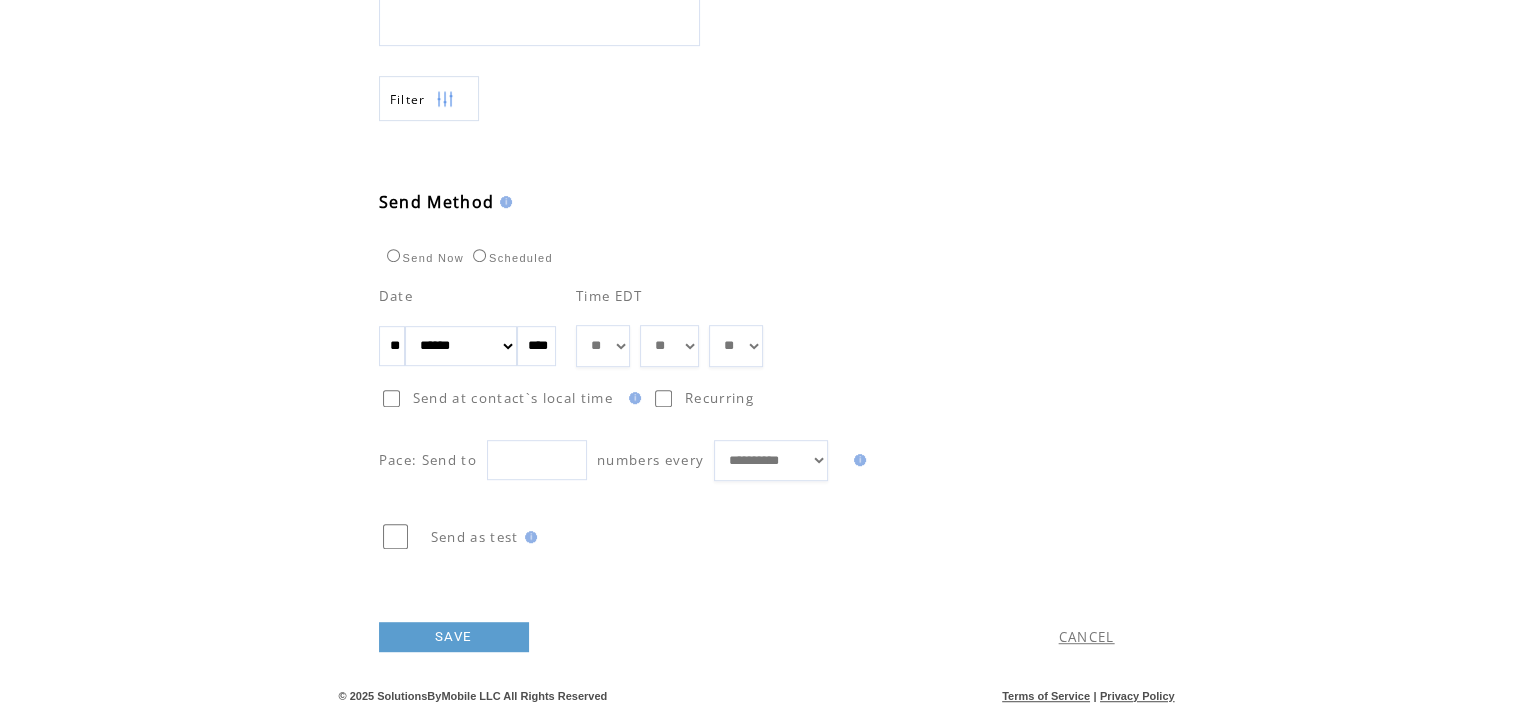 click on "SAVE" at bounding box center (454, 637) 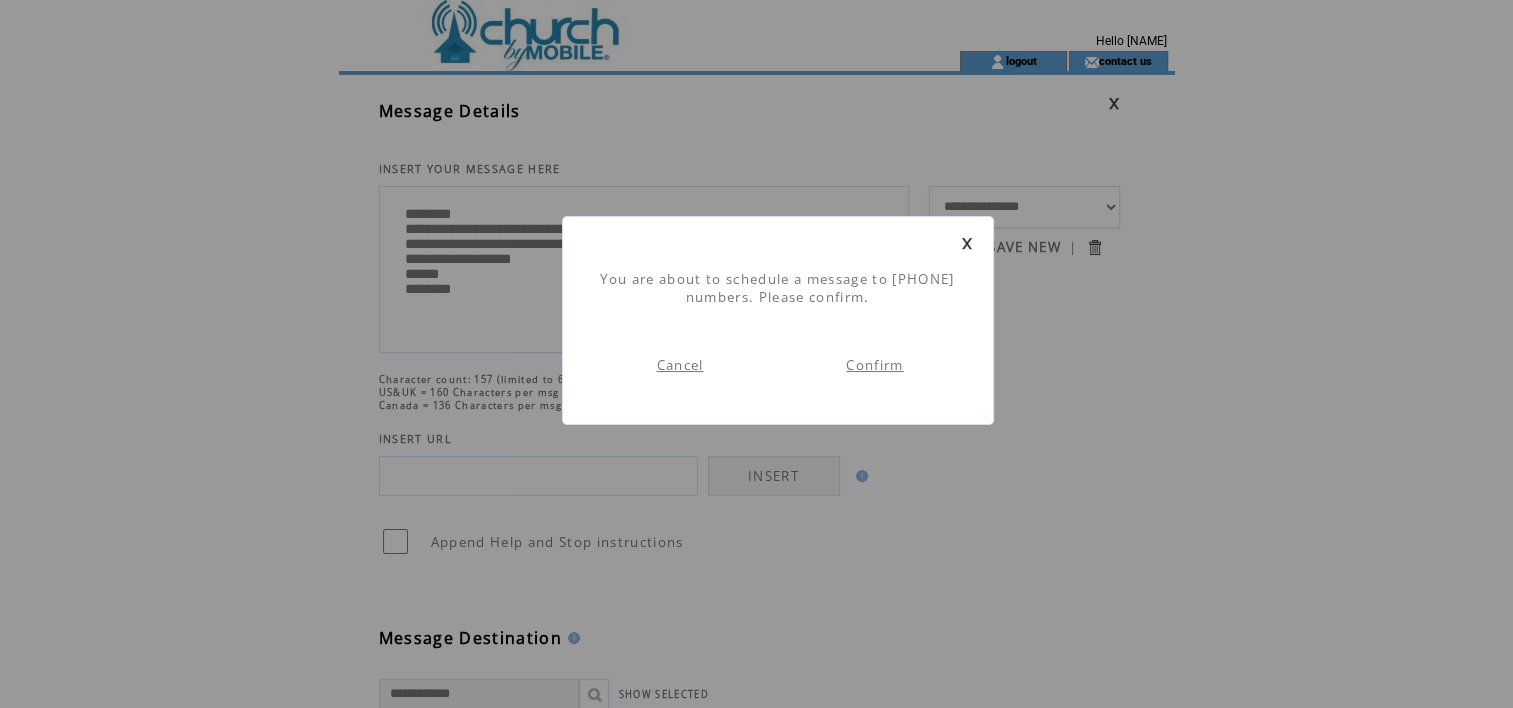 click on "Confirm" at bounding box center [874, 365] 